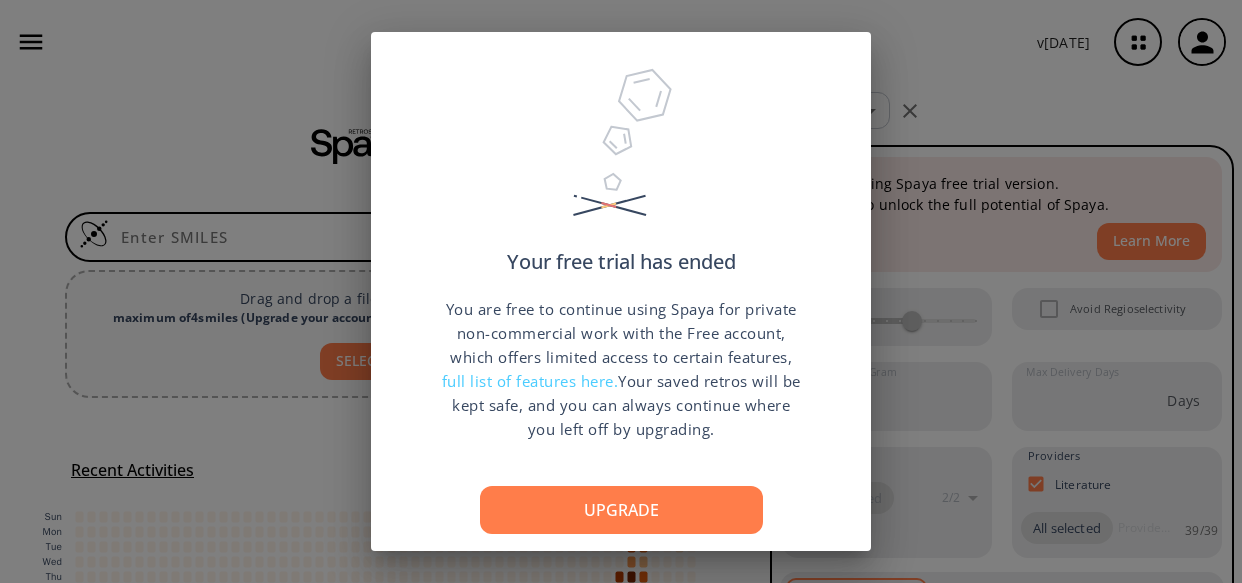 scroll, scrollTop: 0, scrollLeft: 0, axis: both 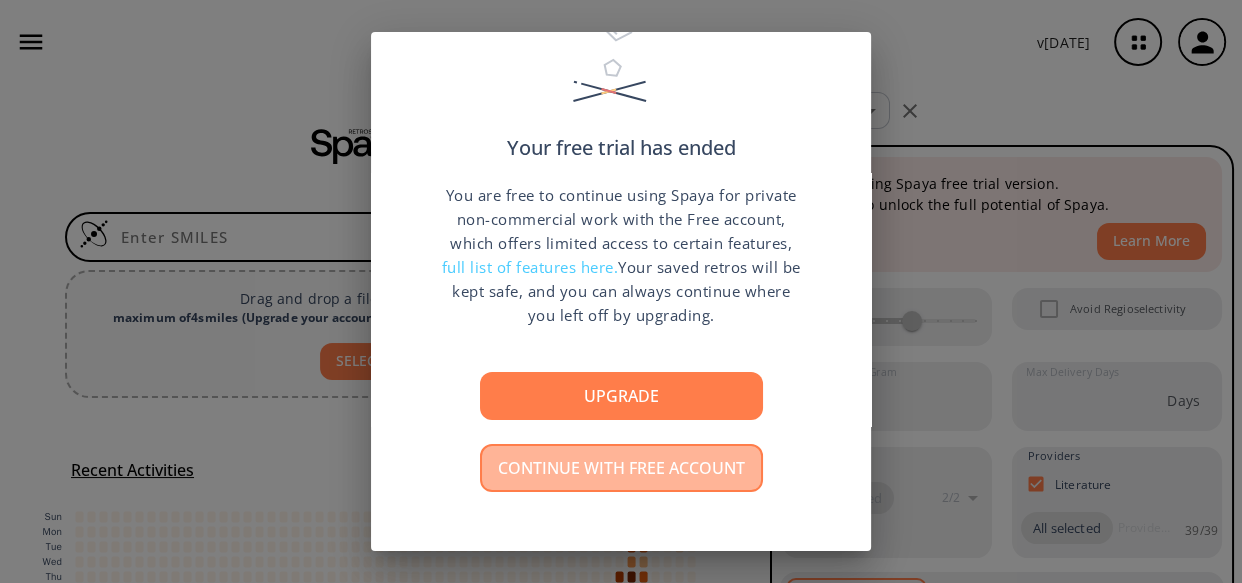 click on "Continue with free account" at bounding box center [621, 468] 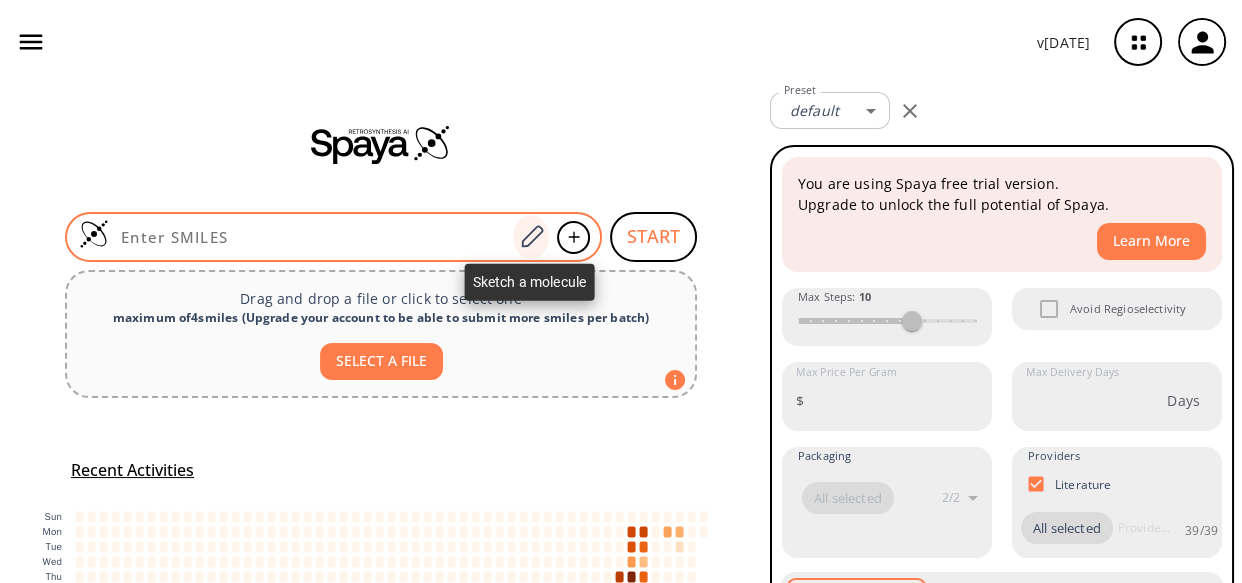 click 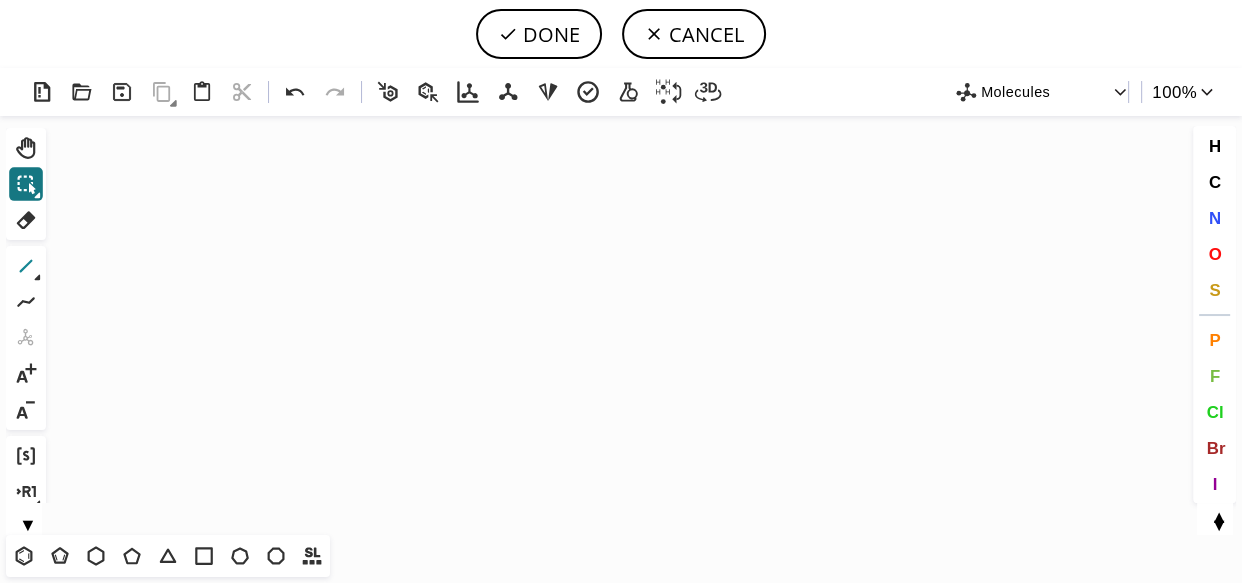 click 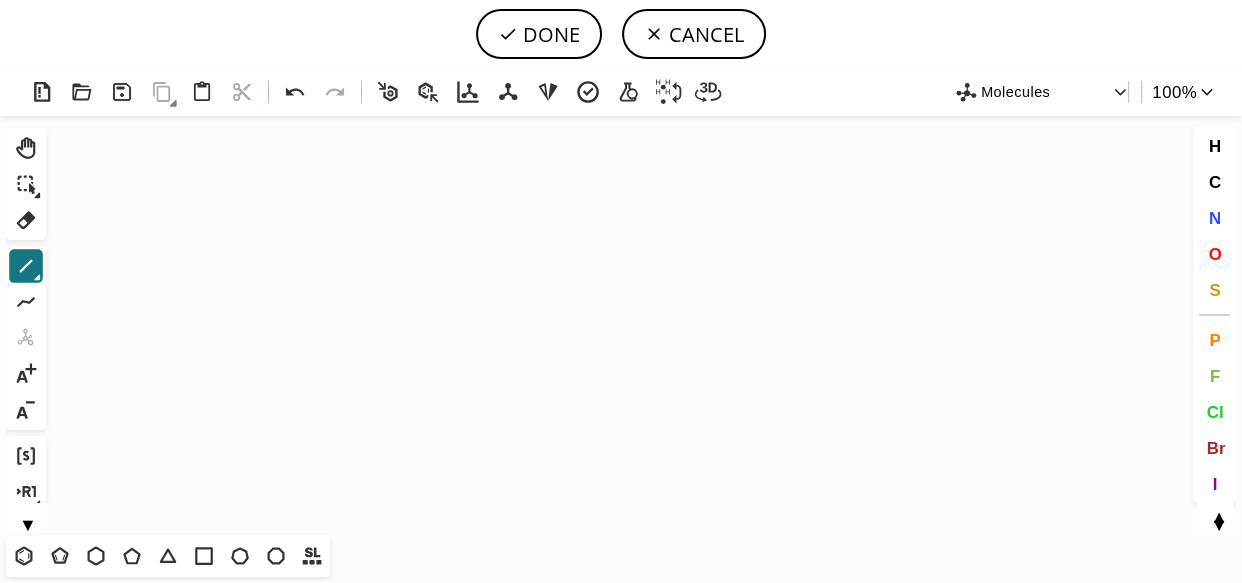 click on "Created with [PERSON_NAME] 2.3.0" 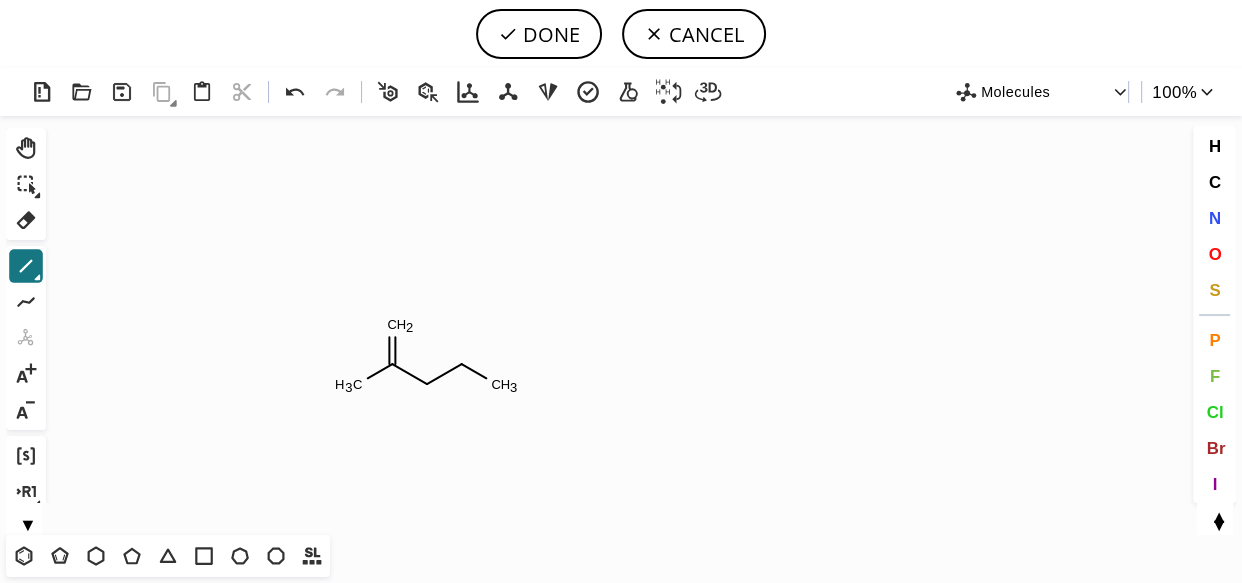click on "Cl" at bounding box center (1214, 411) 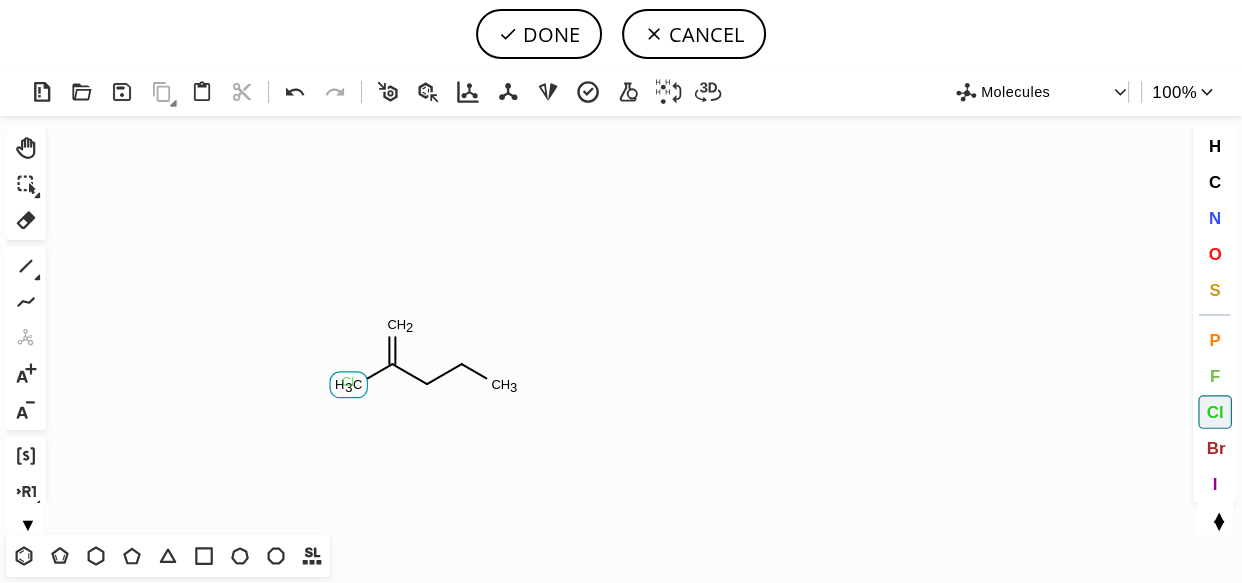 click on "Cl" 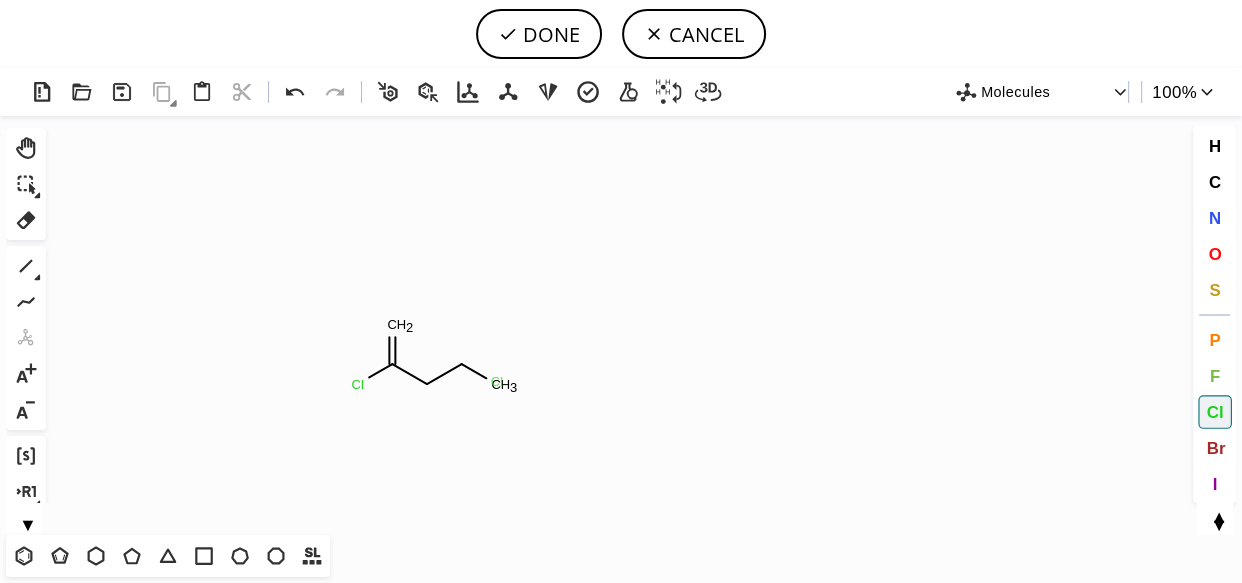 click on "Cl" 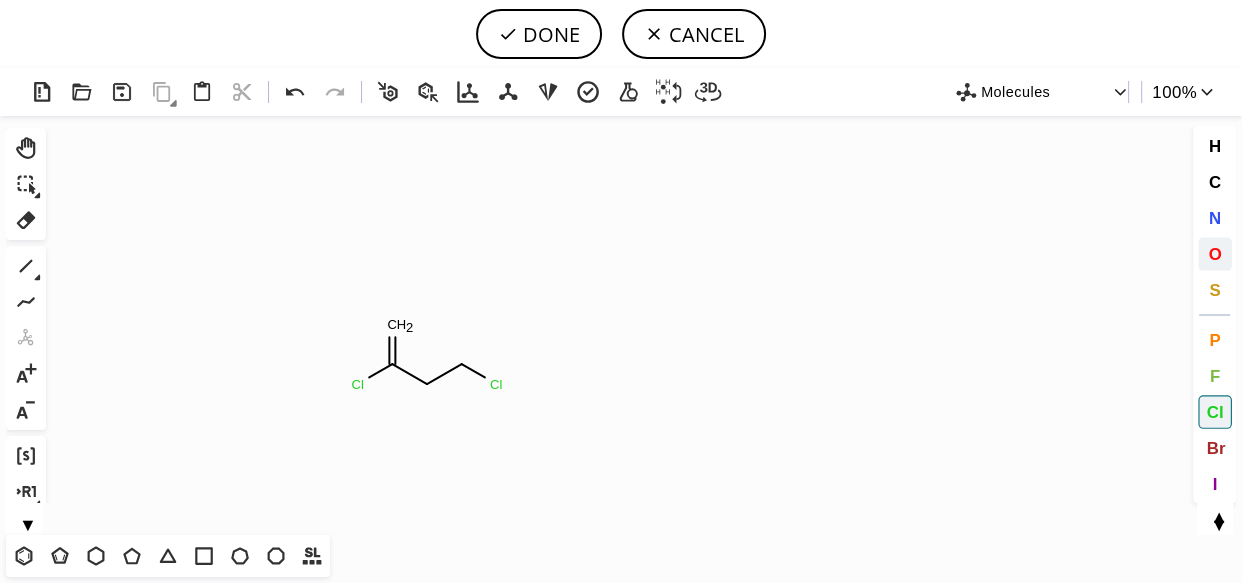 click on "O" at bounding box center (1214, 253) 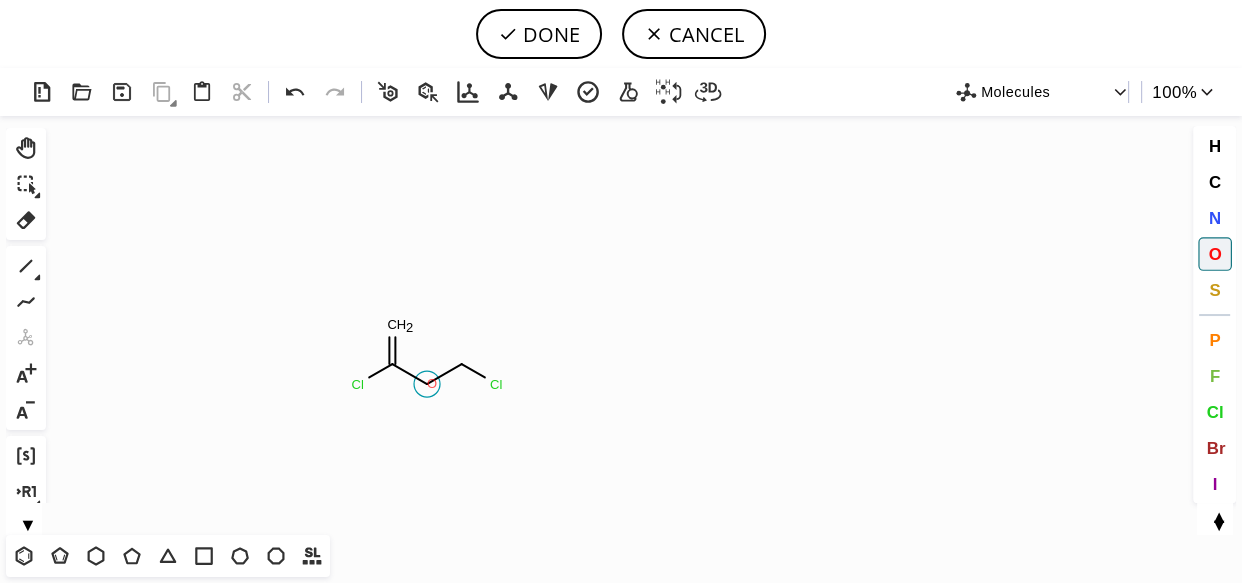 click on "O" 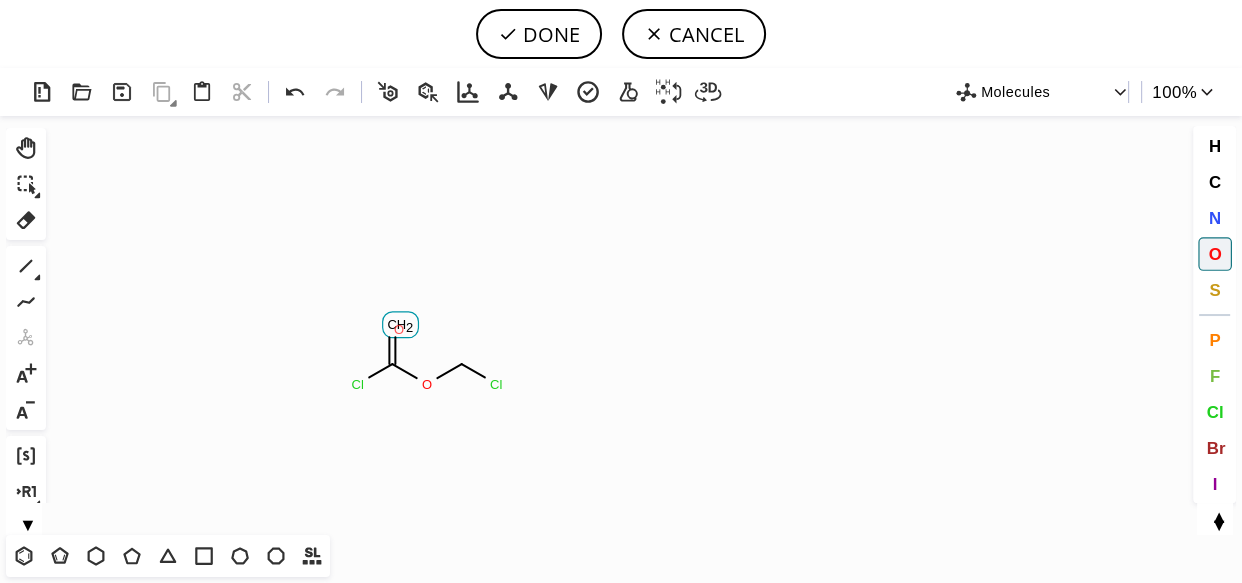 click on "O" 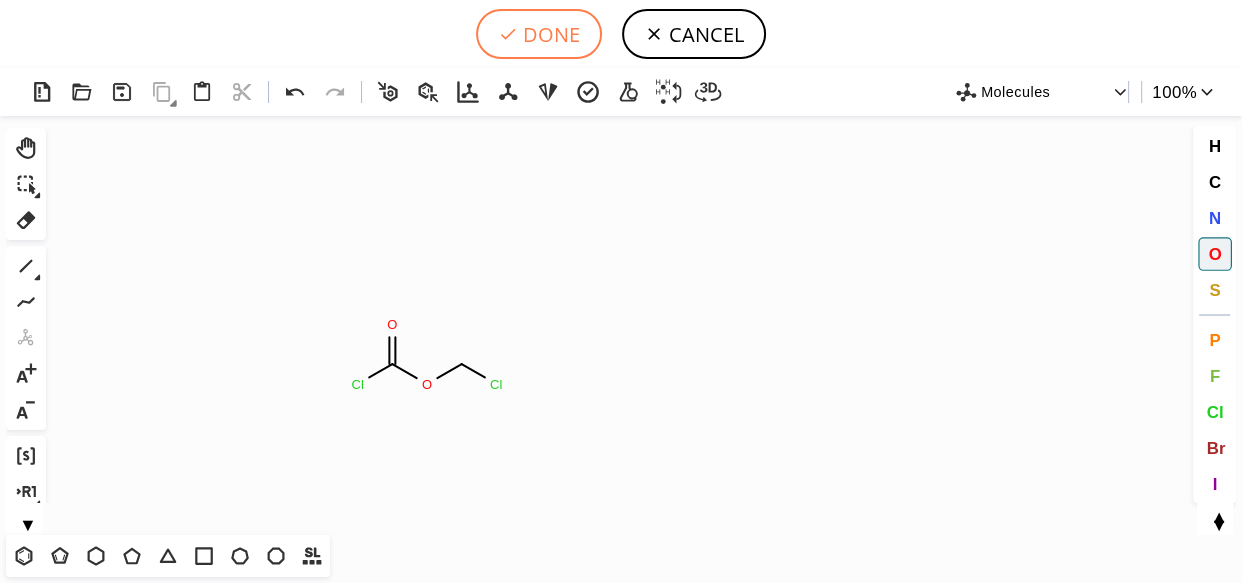 click on "DONE" at bounding box center (539, 34) 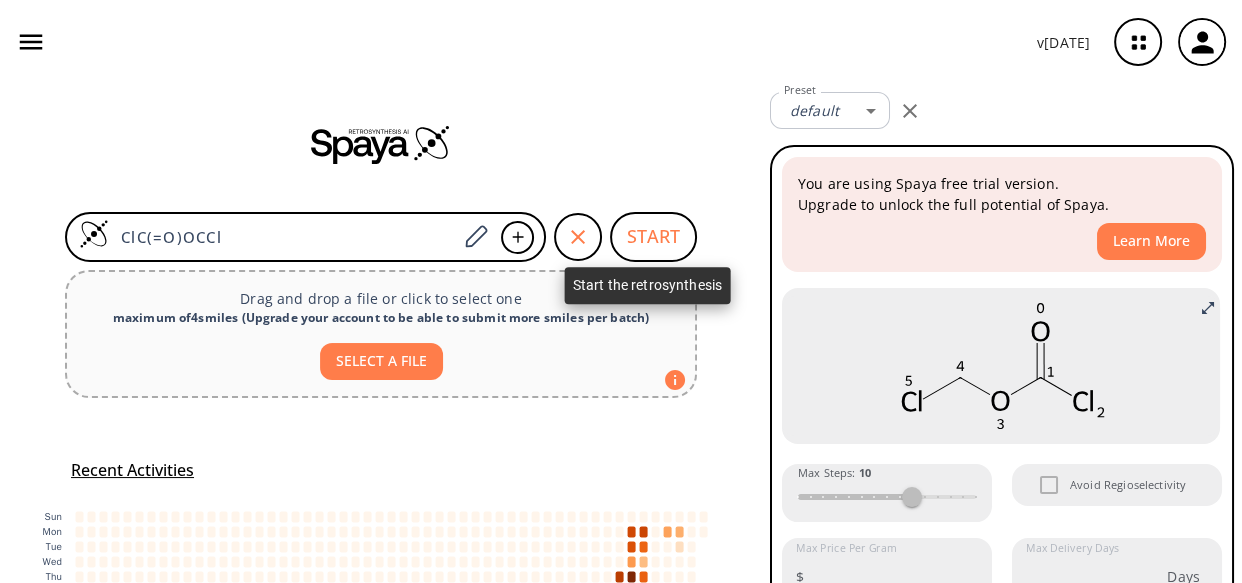 click on "START" at bounding box center [653, 237] 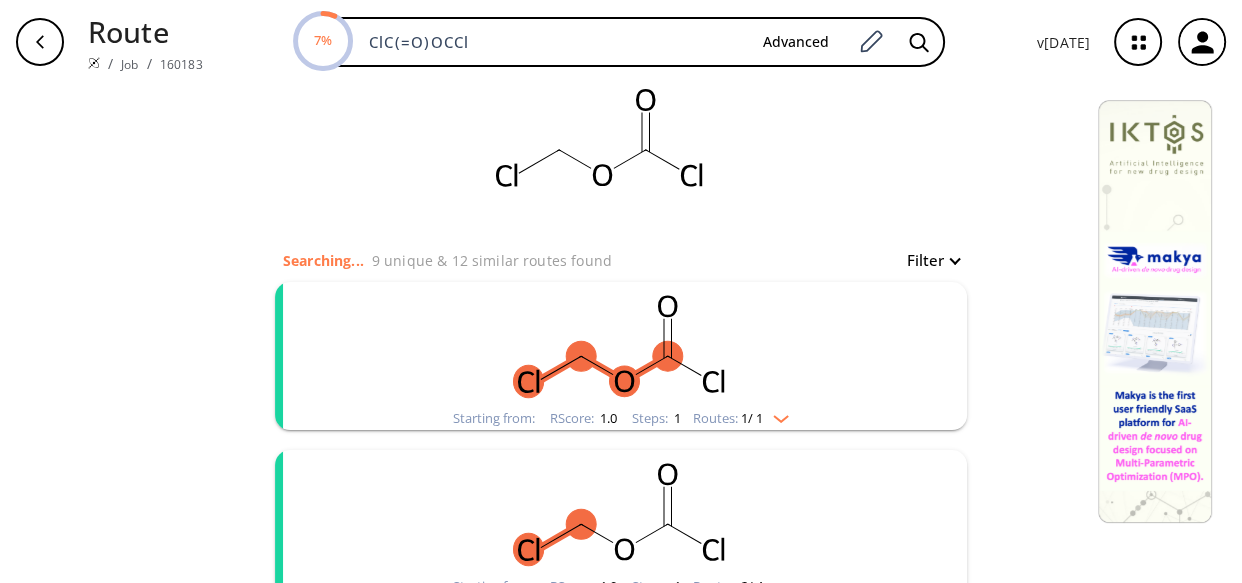 scroll, scrollTop: 181, scrollLeft: 0, axis: vertical 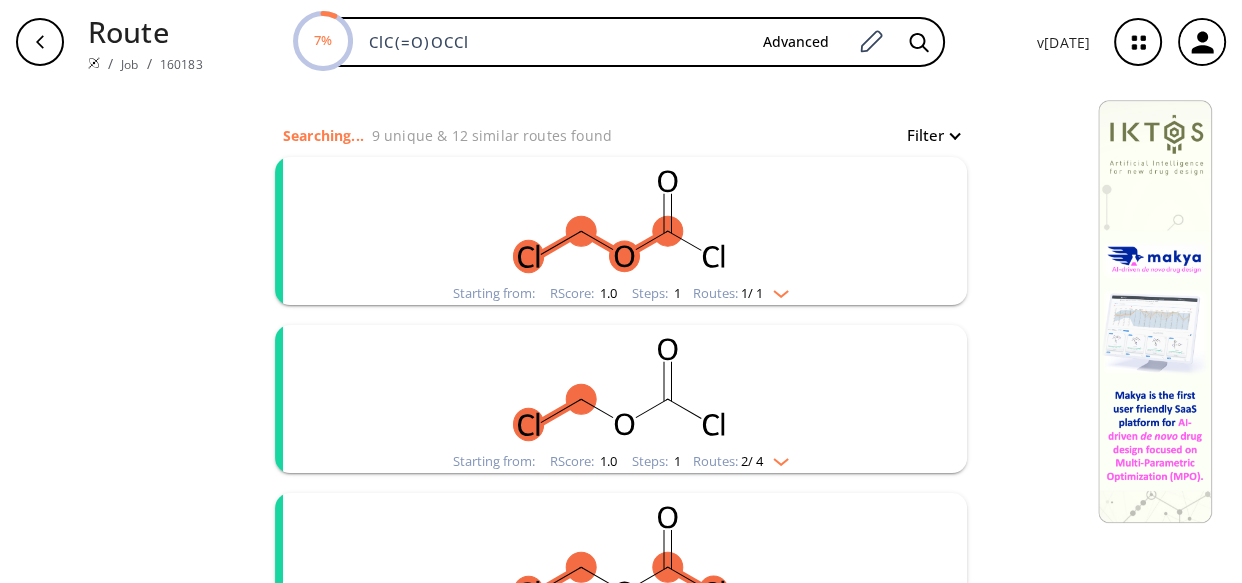 click 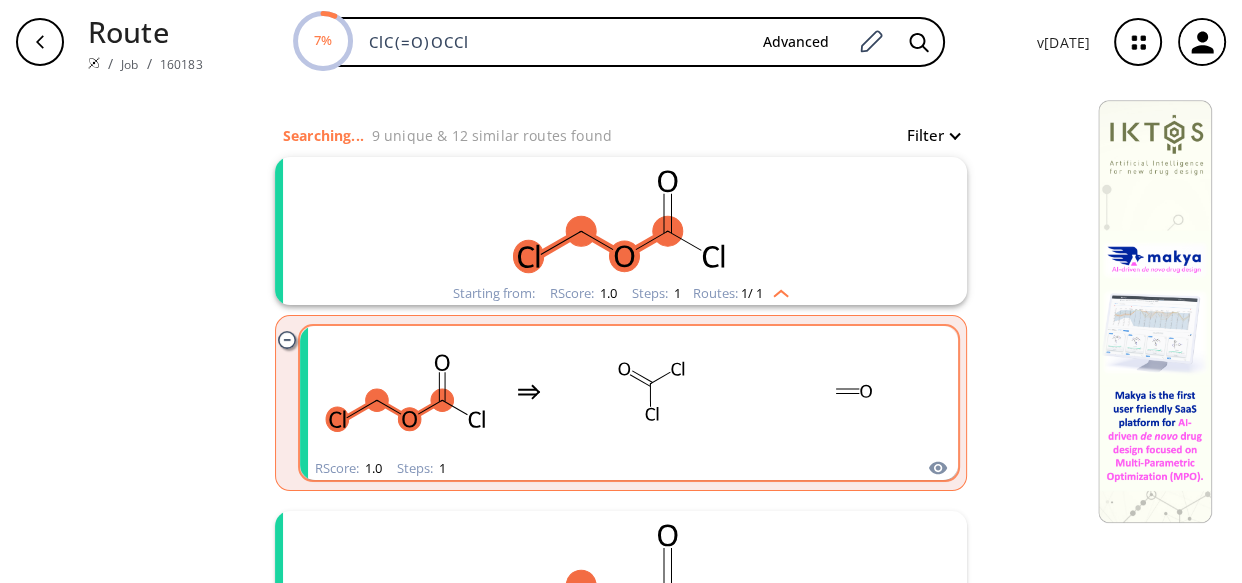click 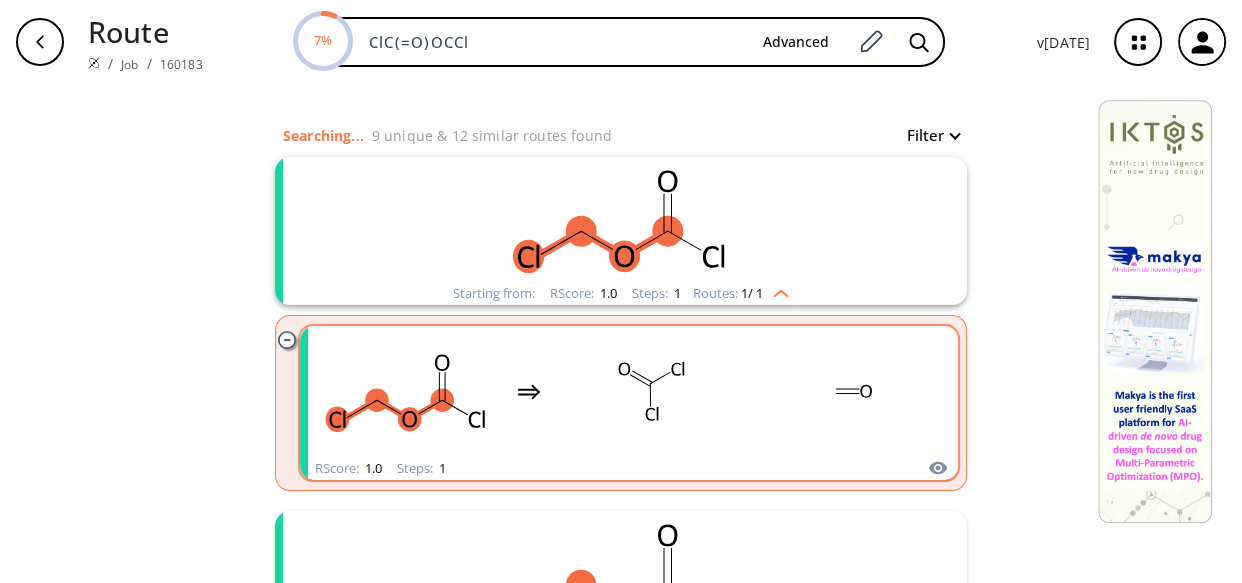 scroll, scrollTop: 0, scrollLeft: 0, axis: both 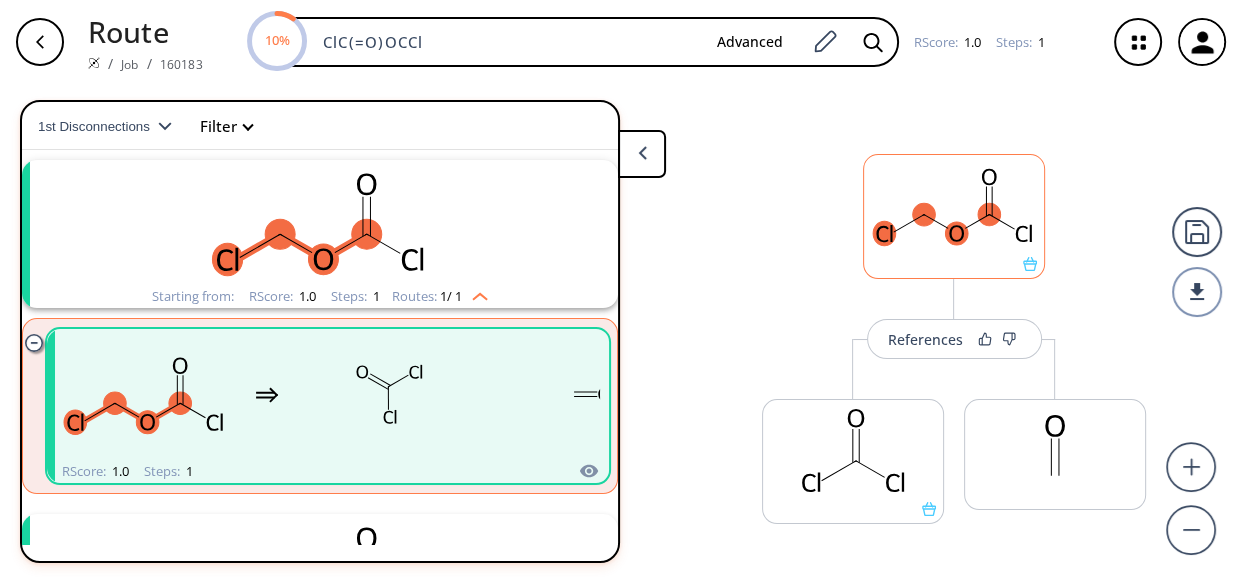 click 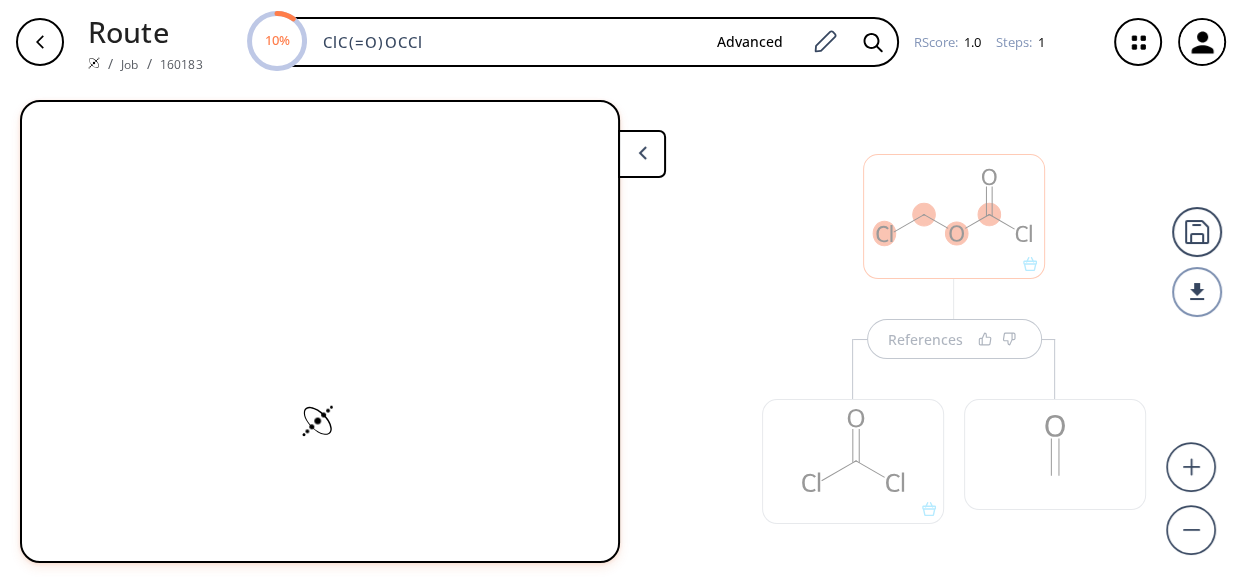 scroll, scrollTop: 0, scrollLeft: 0, axis: both 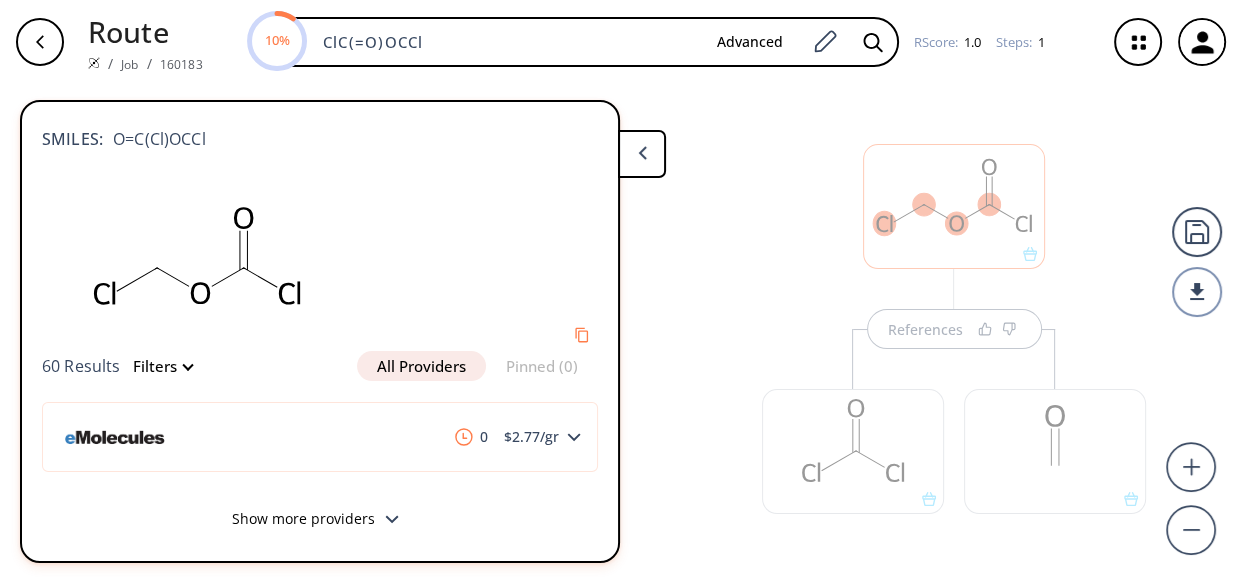 click on "Show more providers" at bounding box center [320, 521] 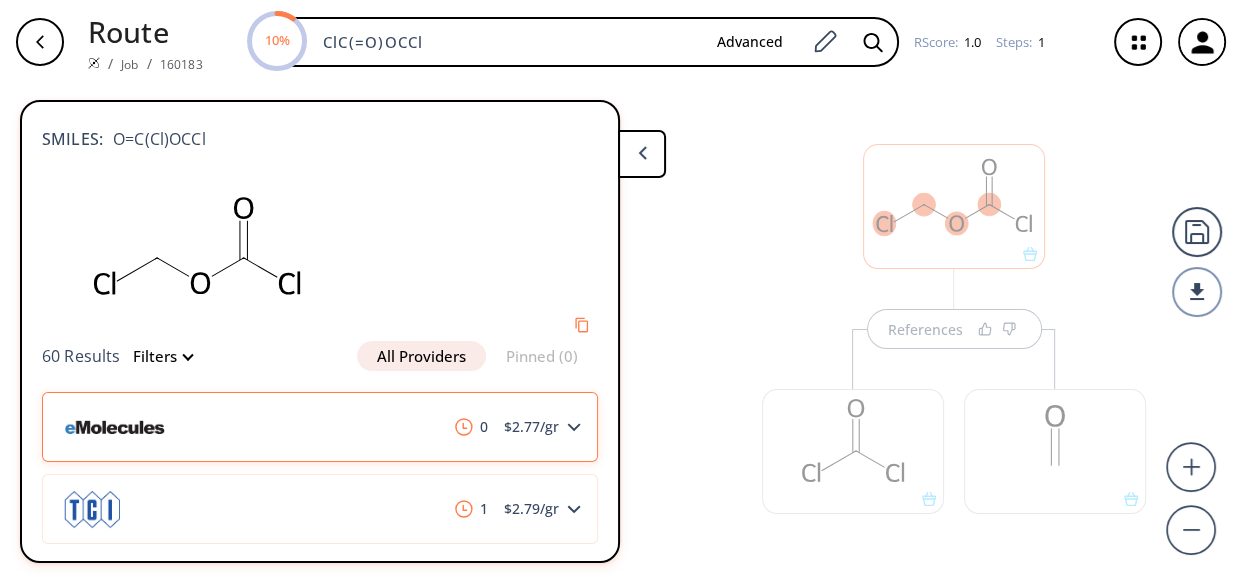 click on "0 $ 2.77 /gr" at bounding box center (320, 427) 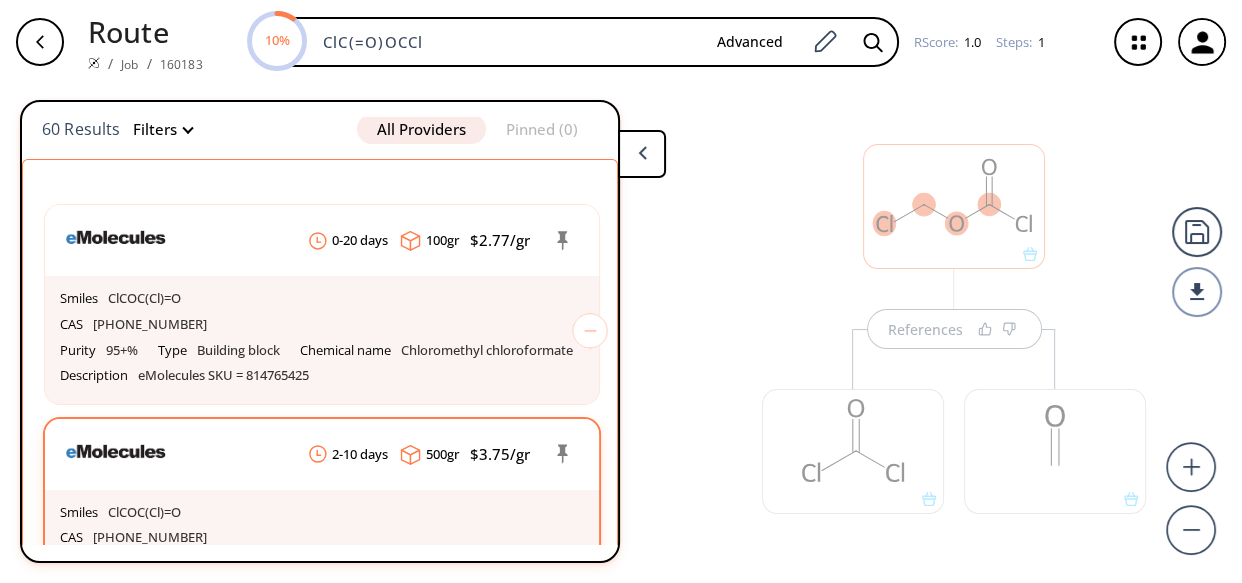 scroll, scrollTop: 287, scrollLeft: 0, axis: vertical 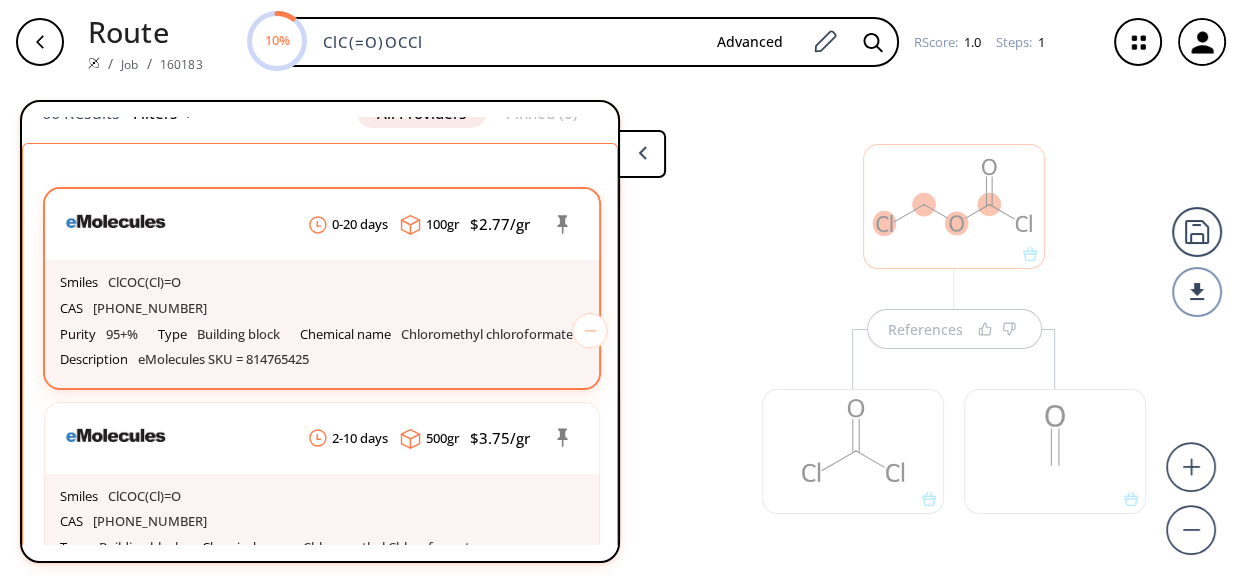 click on "Smiles ClCOC(Cl)=O CAS [PHONE_NUMBER] Purity 95+% Type Building block Chemical name Chloromethyl chloroformate Description eMolecules SKU = 814765425" at bounding box center (322, 323) 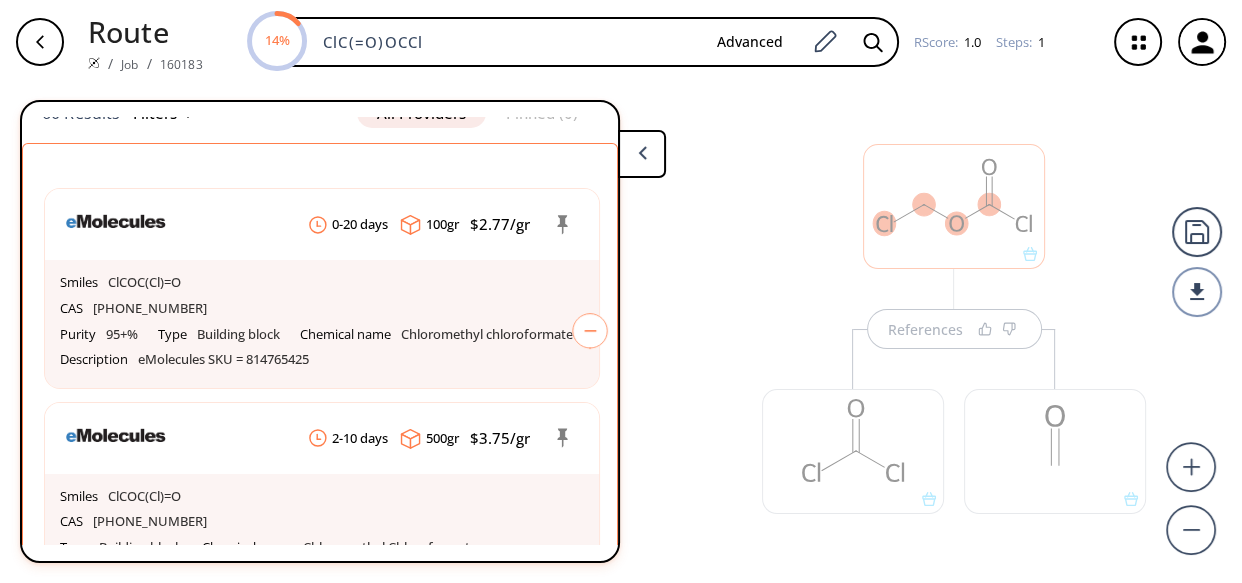 click 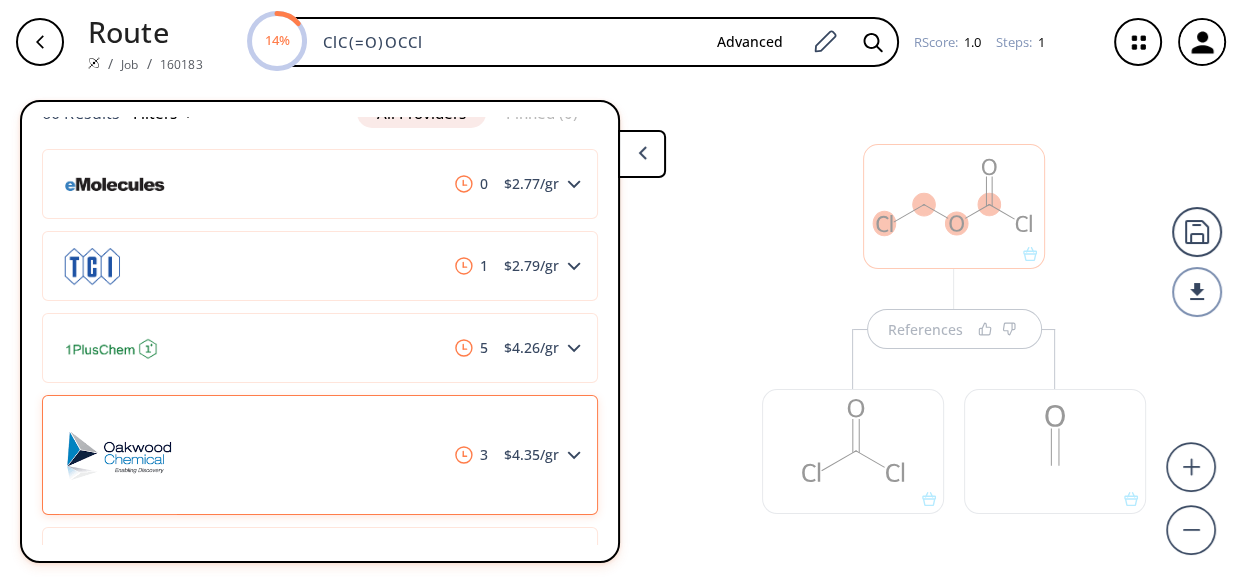 click on "3 $ 4.35 /gr" at bounding box center [320, 455] 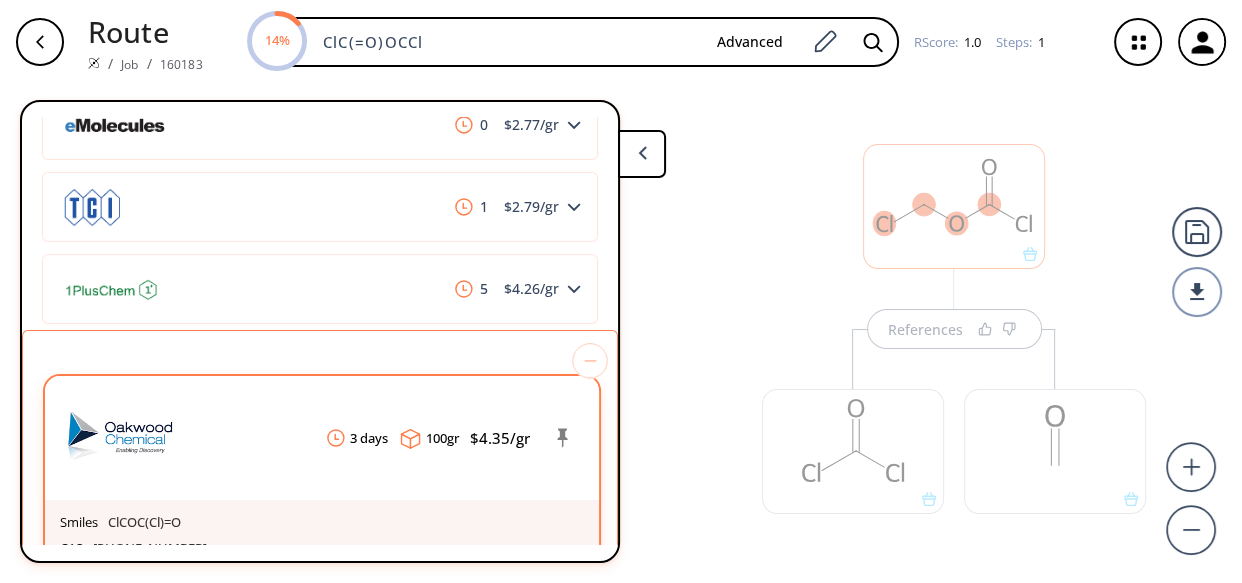 click on "3 days 100 gr $ 4.35 /gr" at bounding box center [322, 438] 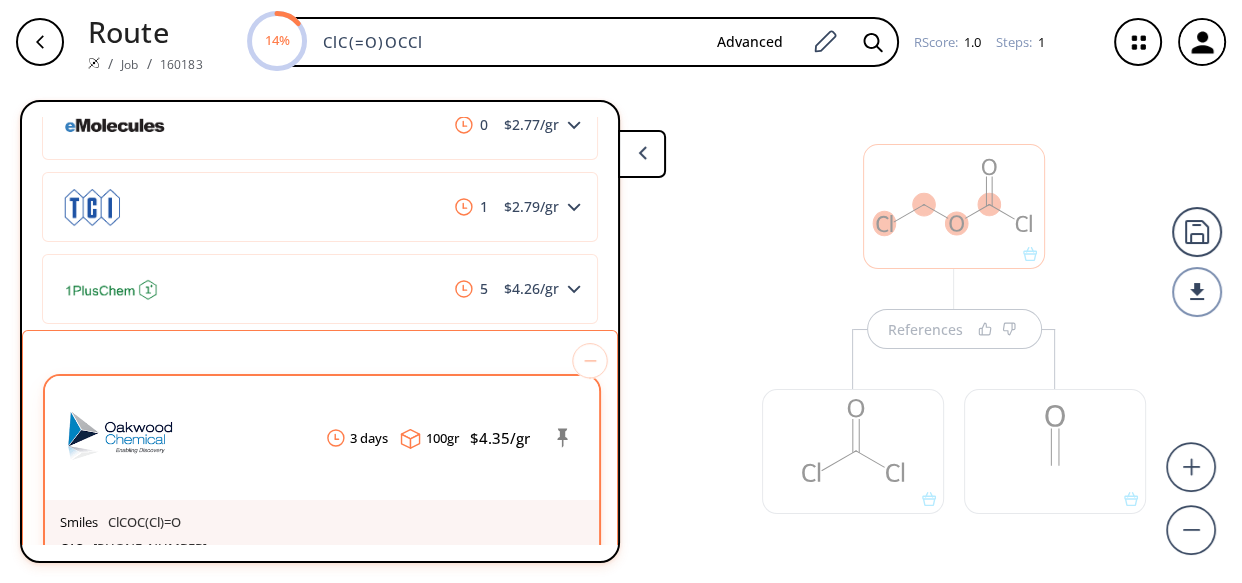 scroll, scrollTop: 347, scrollLeft: 0, axis: vertical 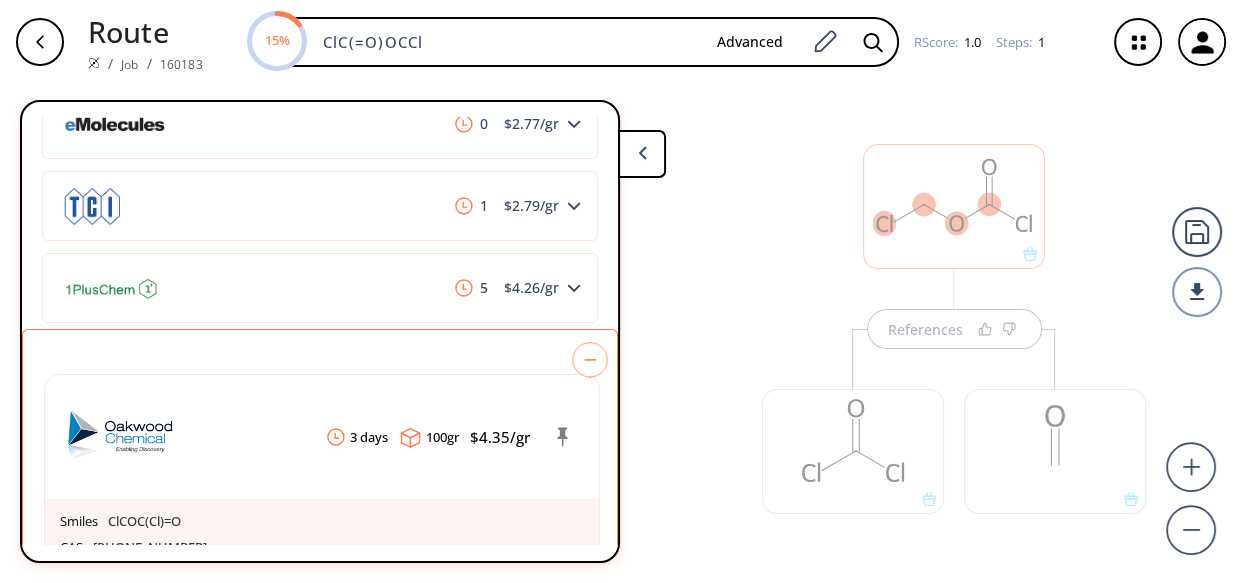 click 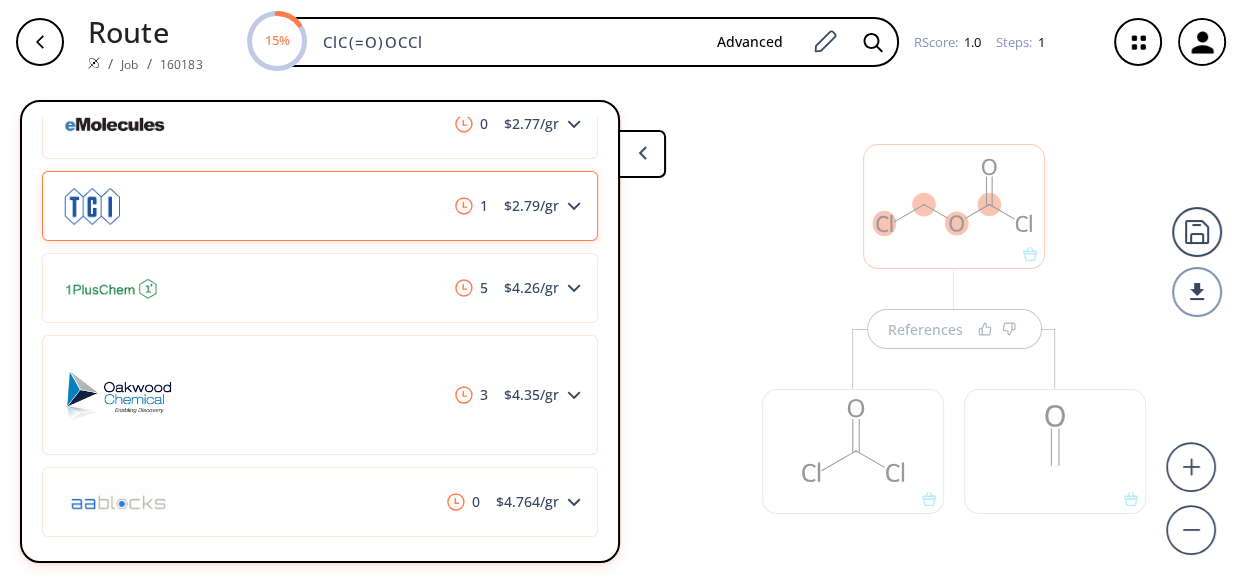 click on "1 $ 2.79 /gr" at bounding box center (320, 206) 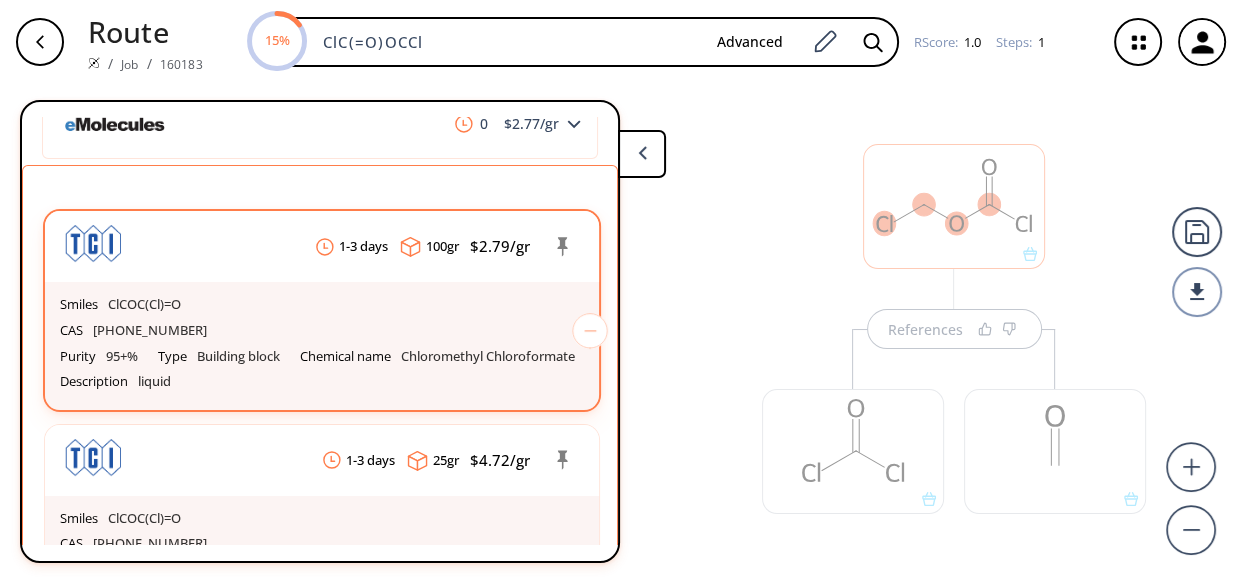 click on "Smiles ClCOC(Cl)=O" at bounding box center [322, 305] 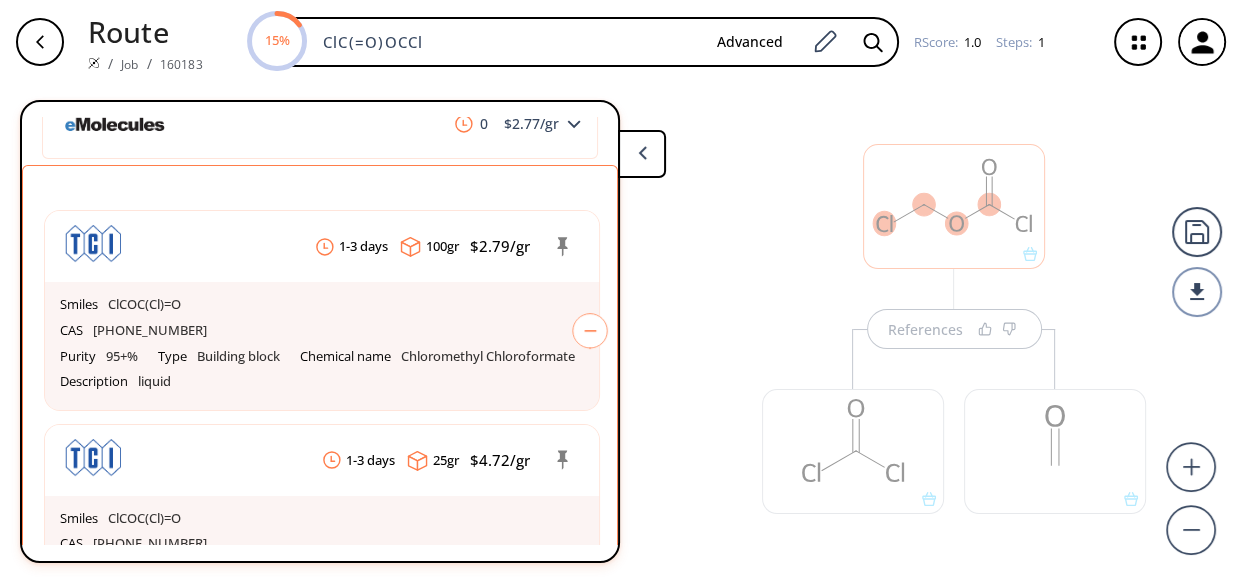 click 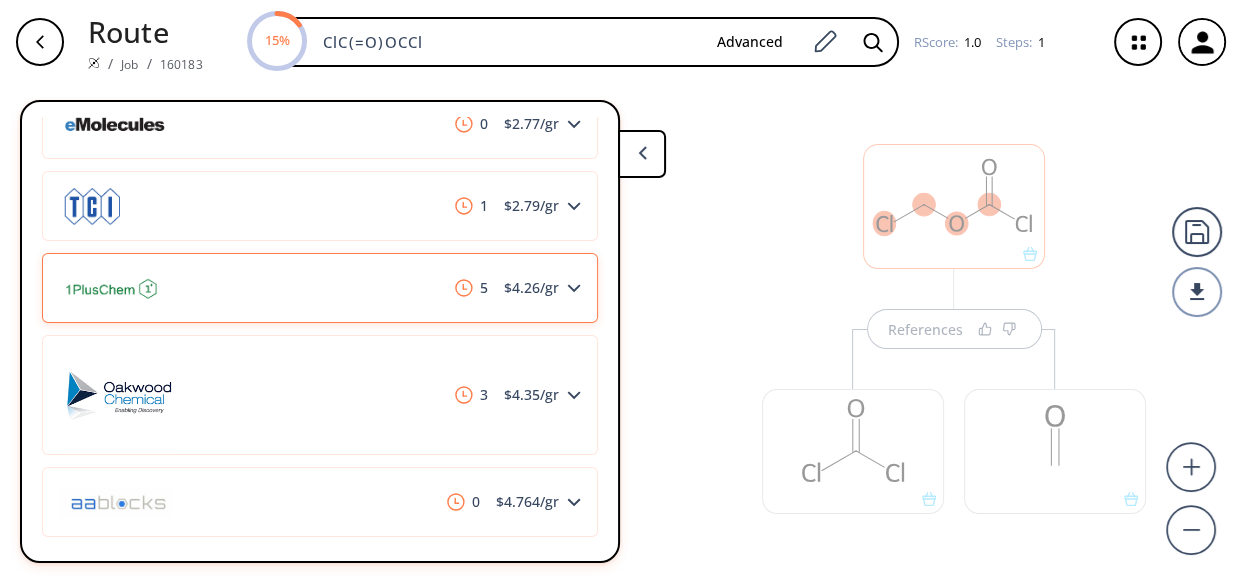 click on "5 $ 4.26 /gr" at bounding box center [320, 288] 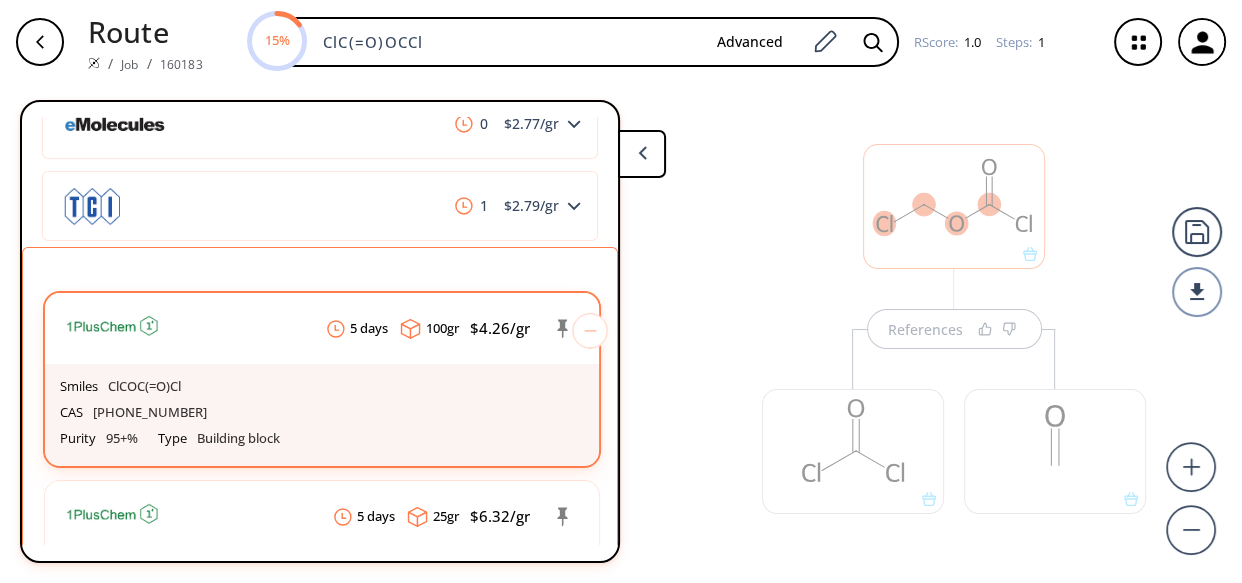 click on "Smiles ClCOC(=O)Cl CAS [PHONE_NUMBER] Purity 95+% Type Building block" at bounding box center [322, 415] 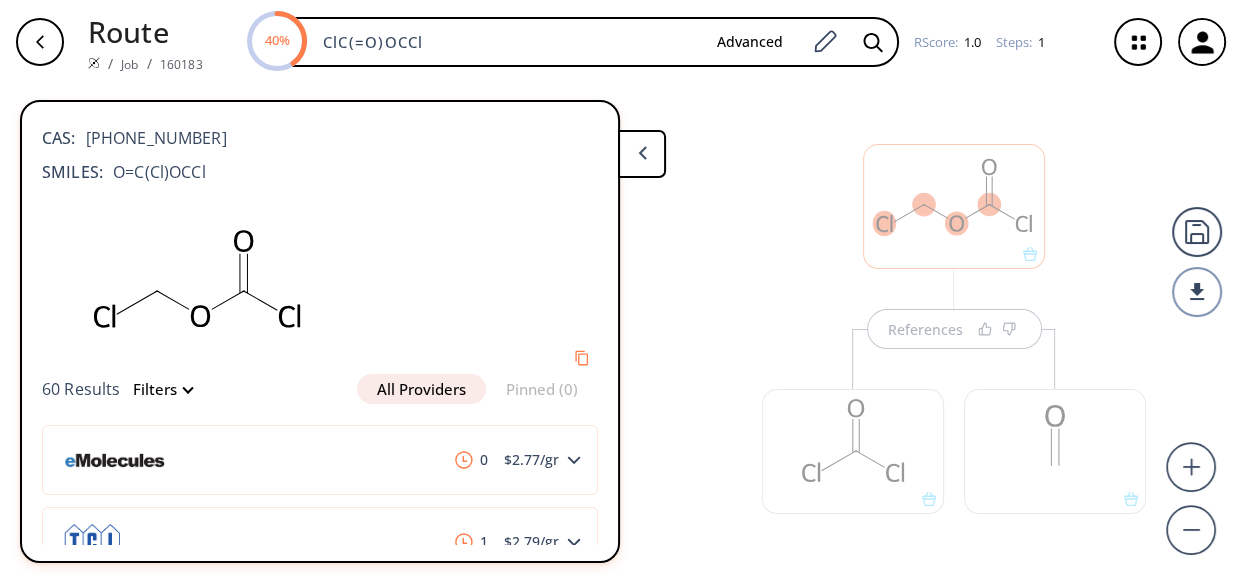 scroll, scrollTop: 0, scrollLeft: 0, axis: both 